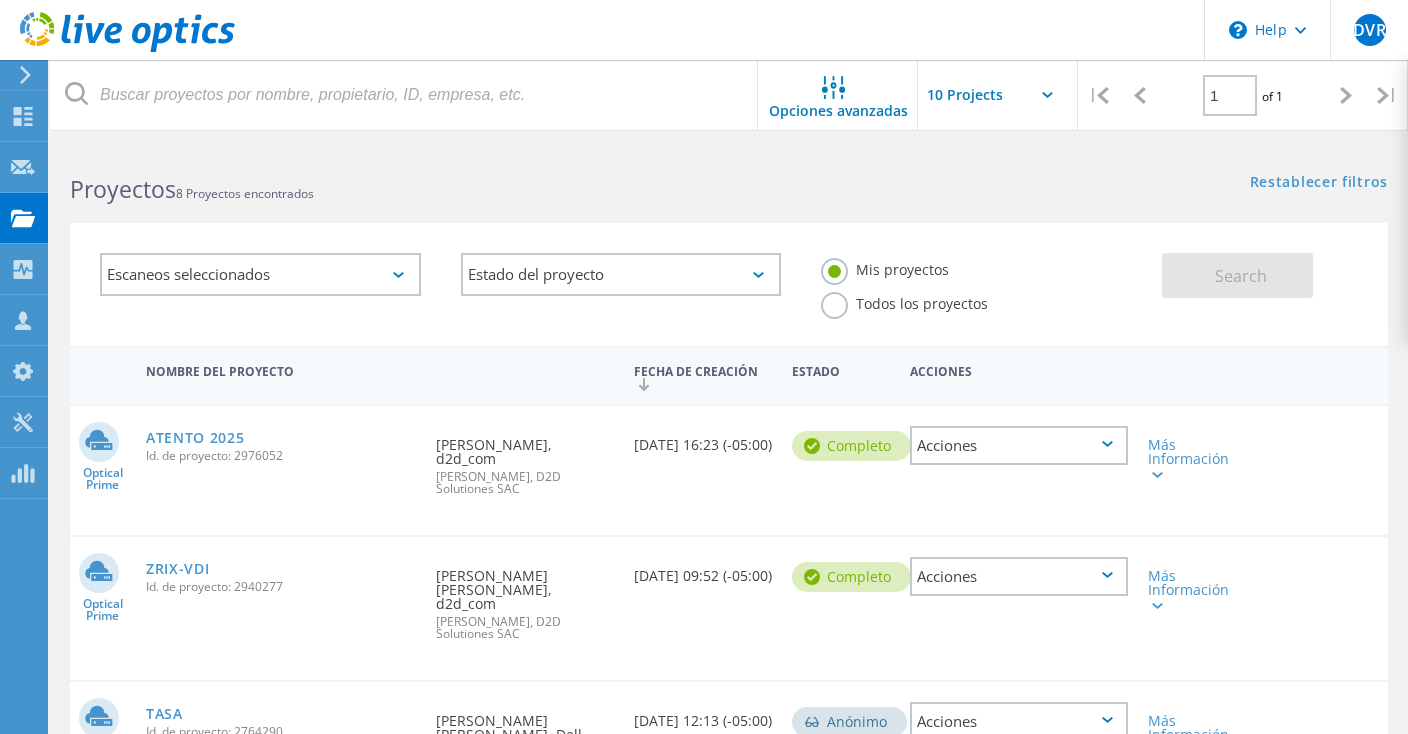 scroll, scrollTop: 0, scrollLeft: 0, axis: both 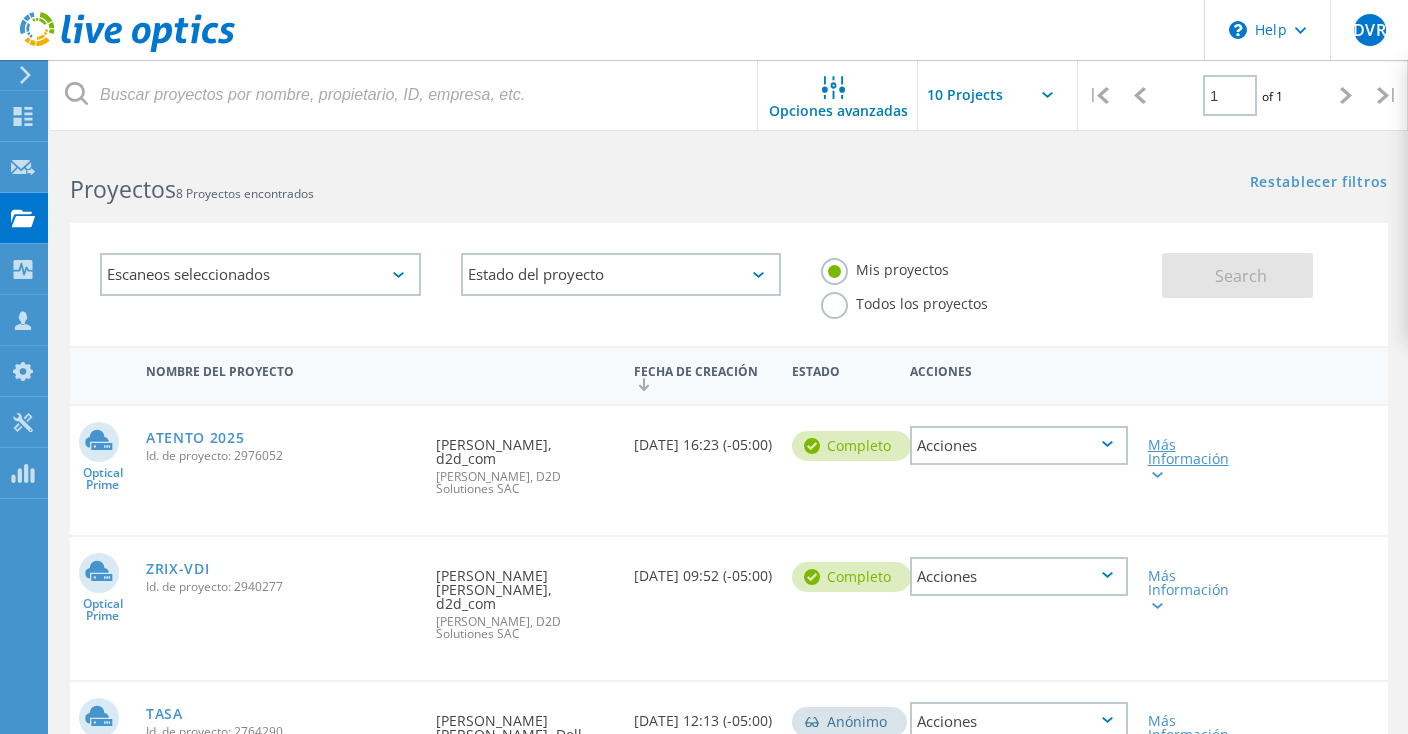 click on "Más Información" 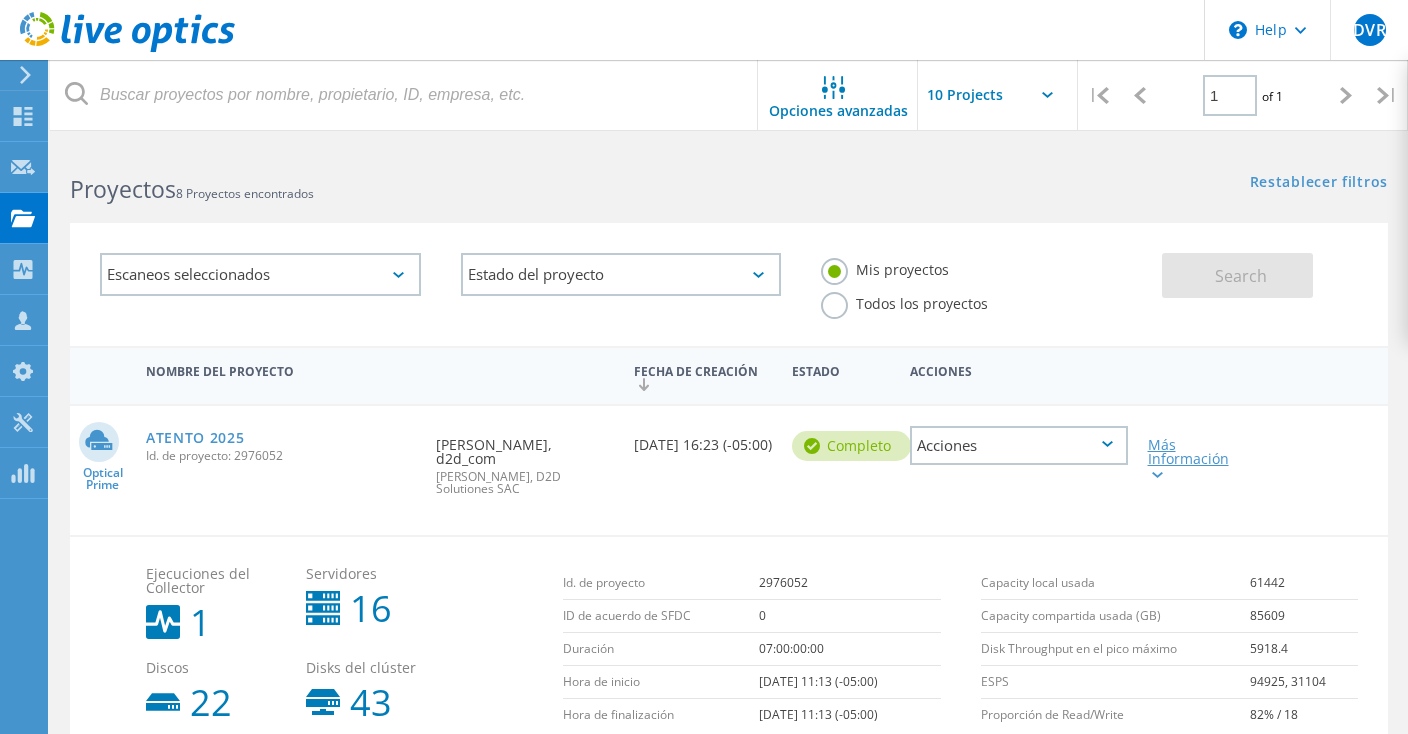 click on "Más Información" 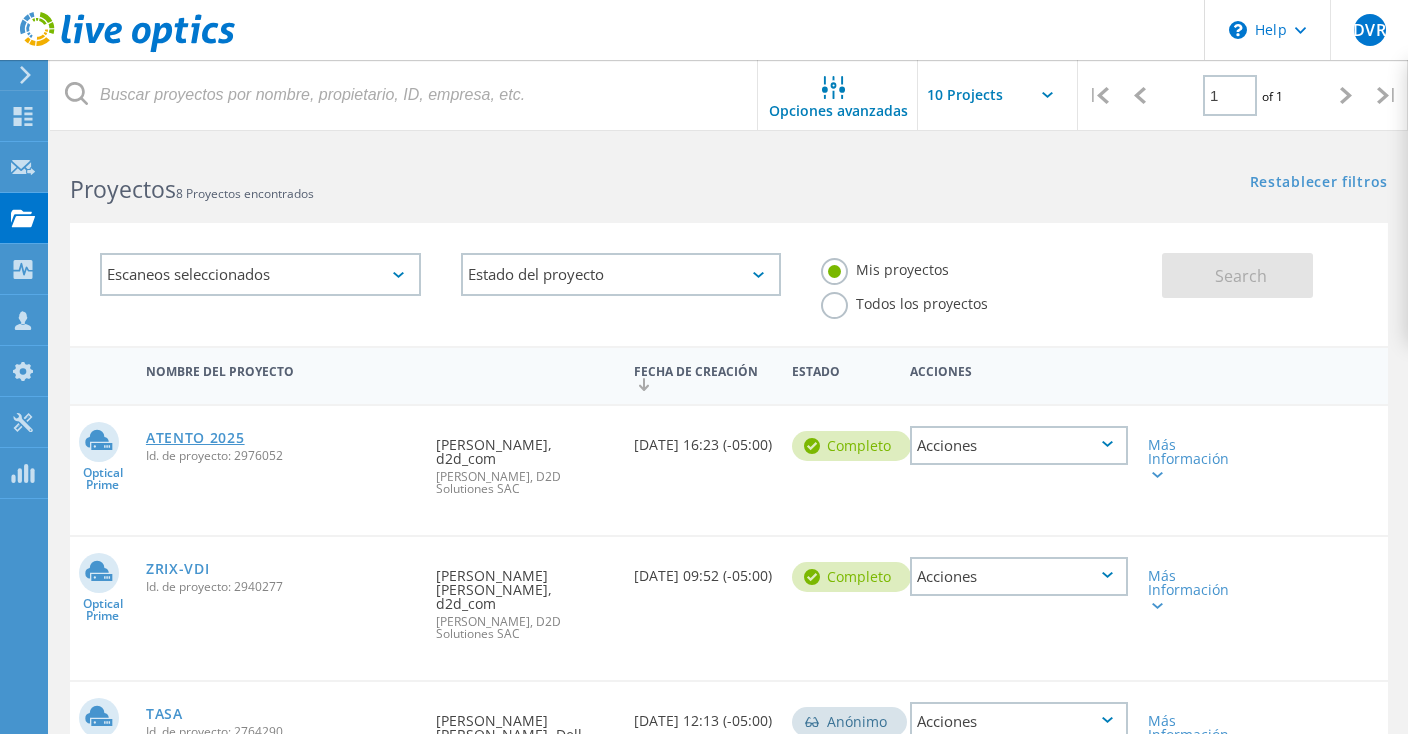 click on "ATENTO 2025" 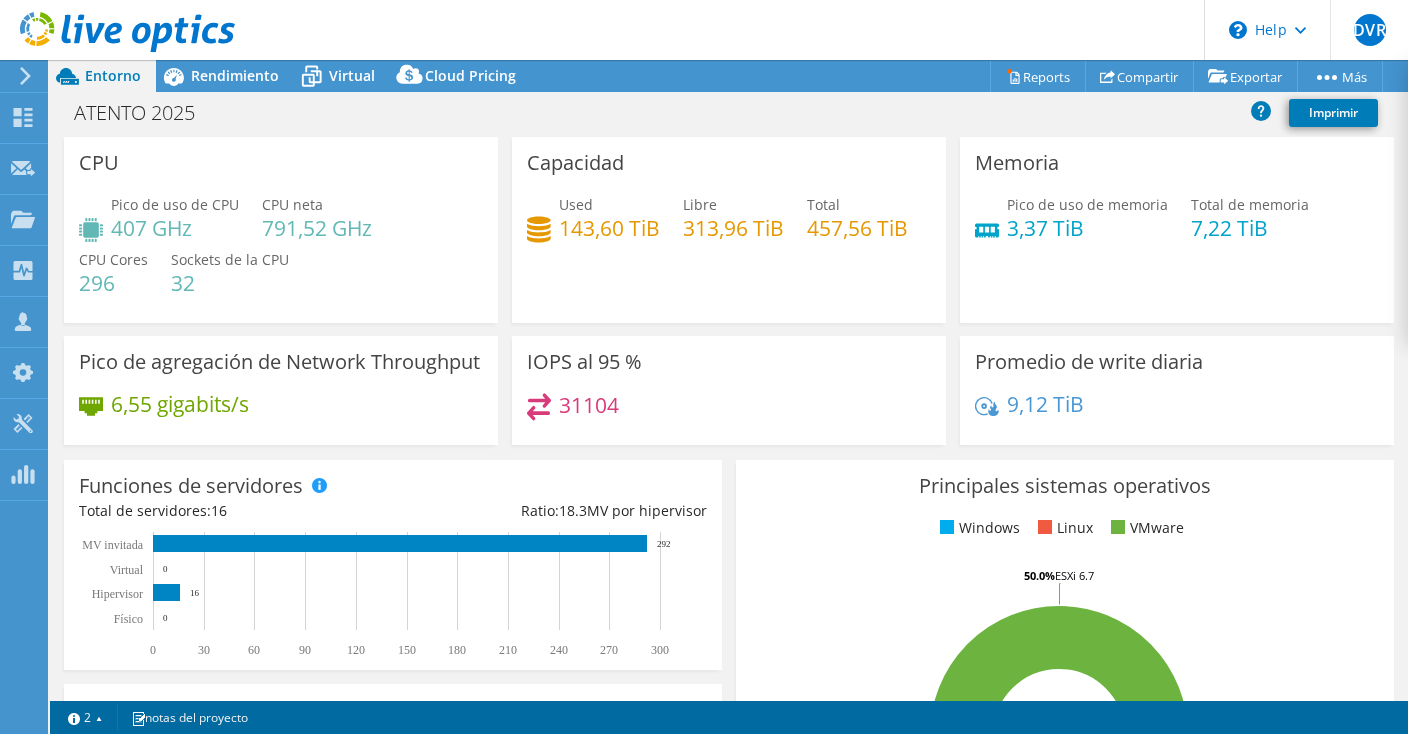 select on "USD" 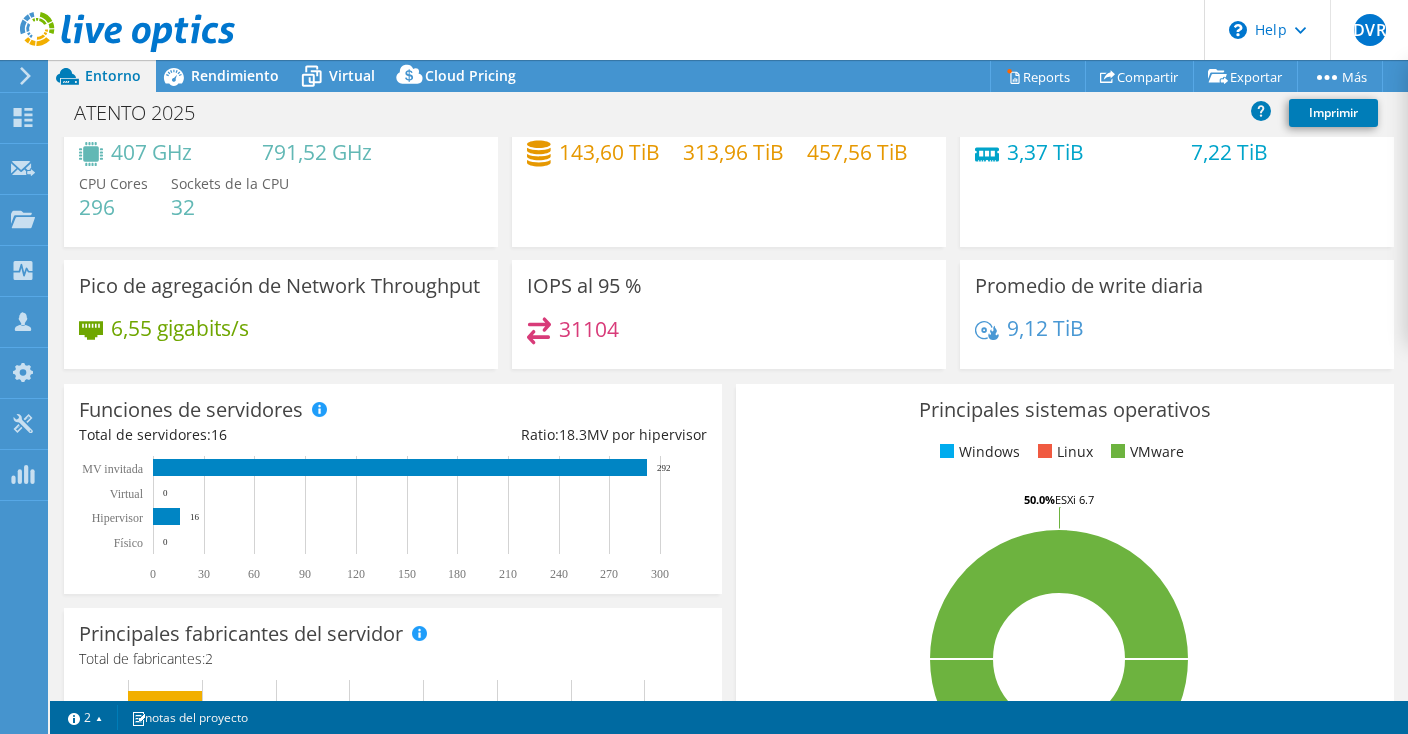 scroll, scrollTop: 0, scrollLeft: 0, axis: both 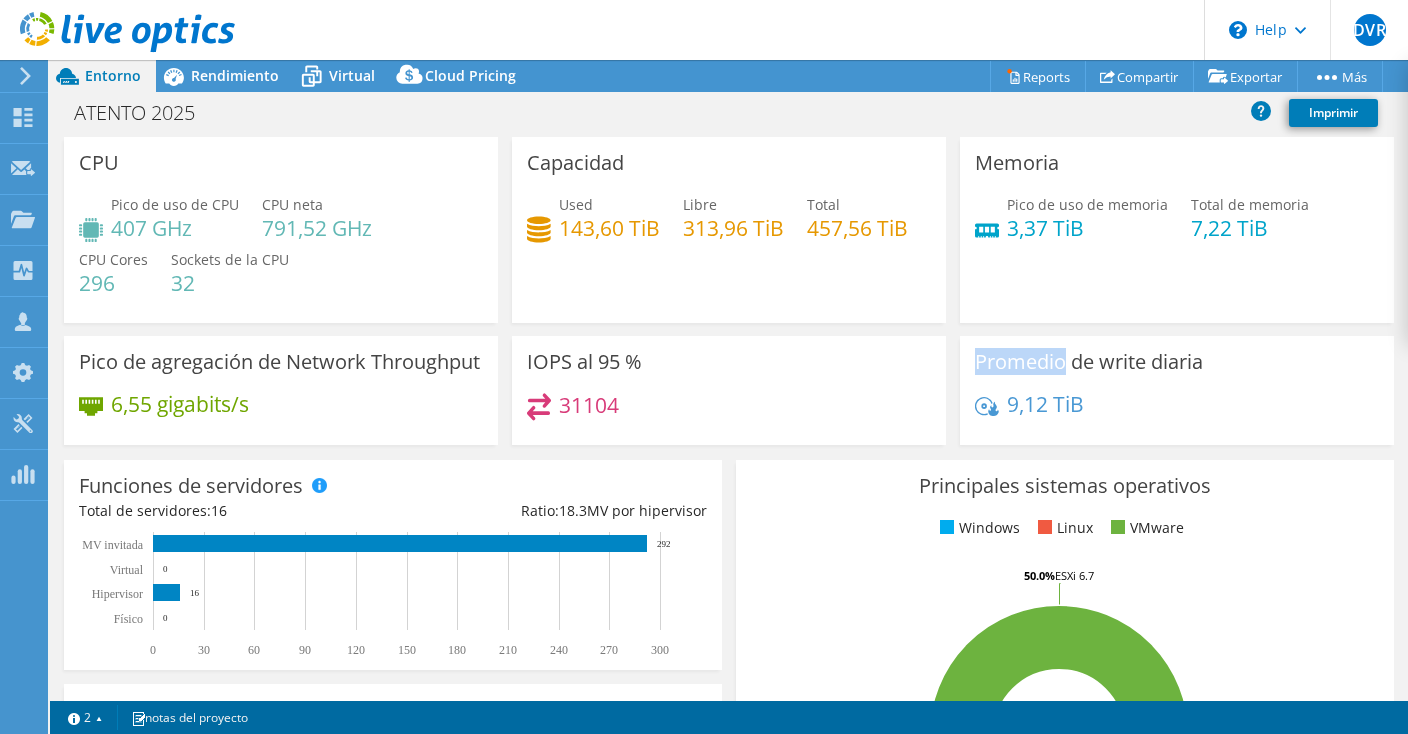 drag, startPoint x: 977, startPoint y: 360, endPoint x: 1069, endPoint y: 378, distance: 93.74433 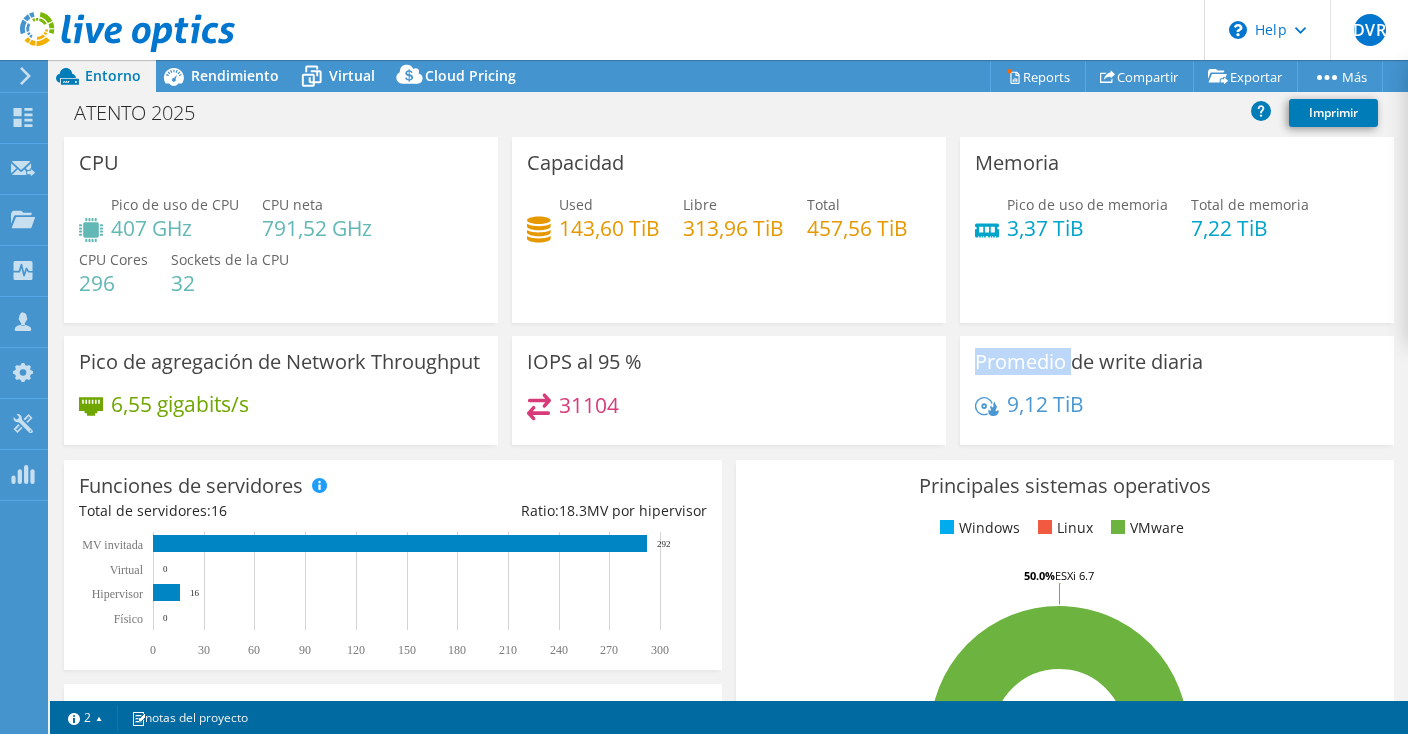 click on "Promedio de write diaria" at bounding box center [1089, 362] 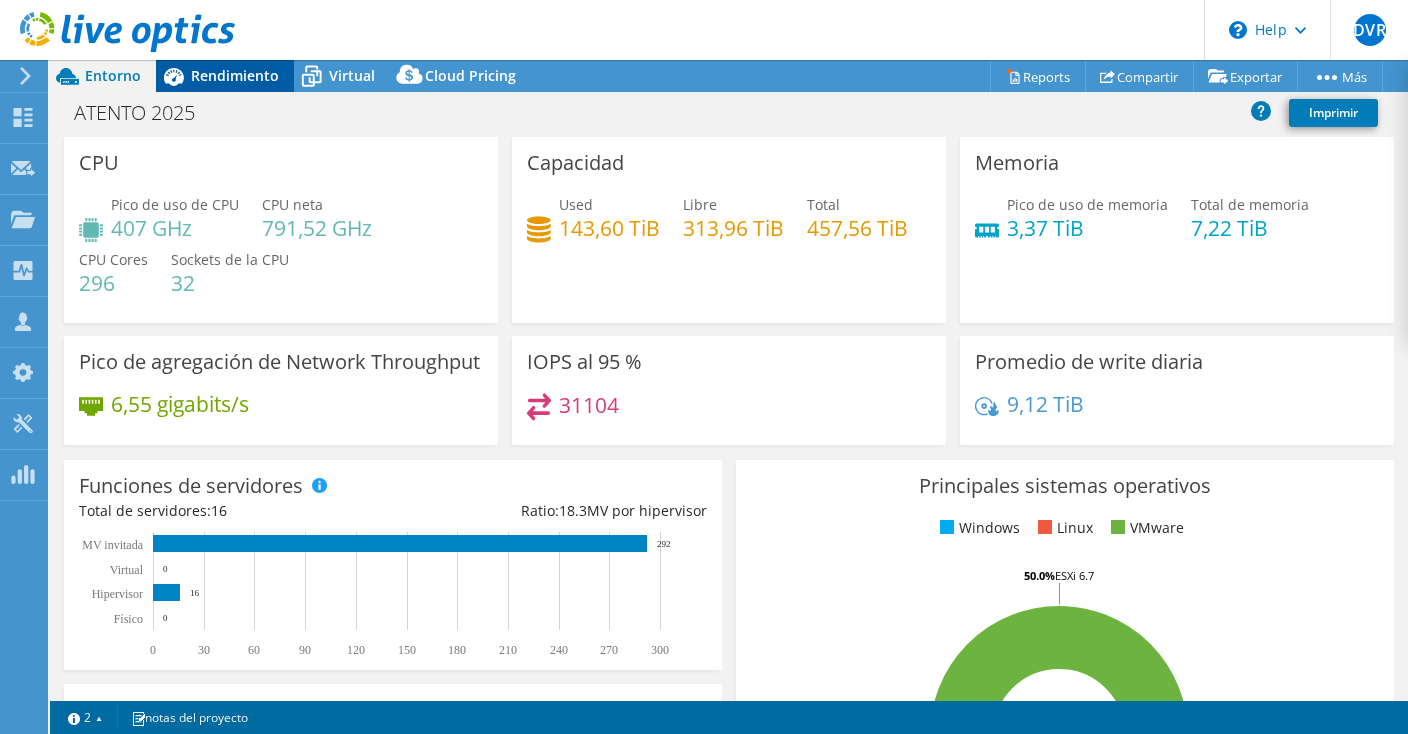 click on "Rendimiento" at bounding box center (225, 76) 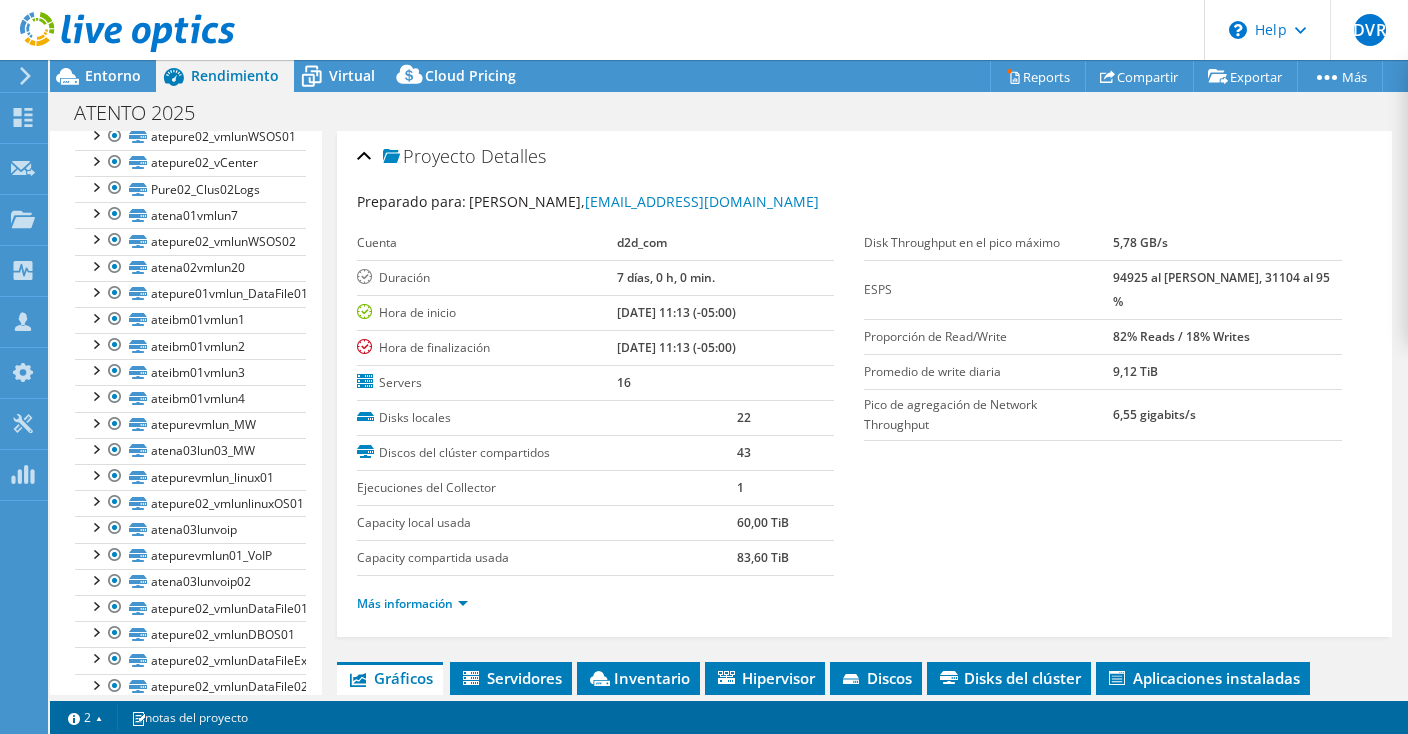 scroll, scrollTop: 961, scrollLeft: 0, axis: vertical 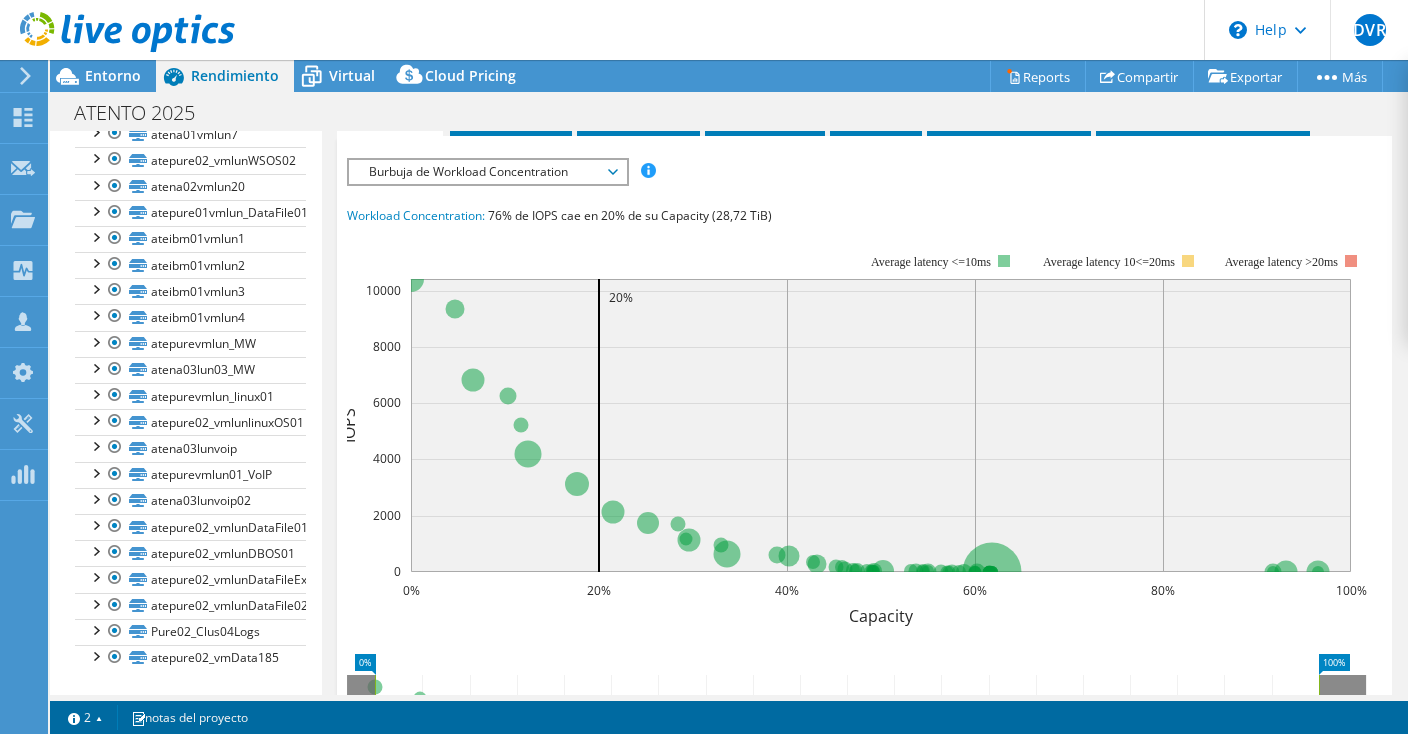 click on "Burbuja de Workload Concentration" at bounding box center (487, 172) 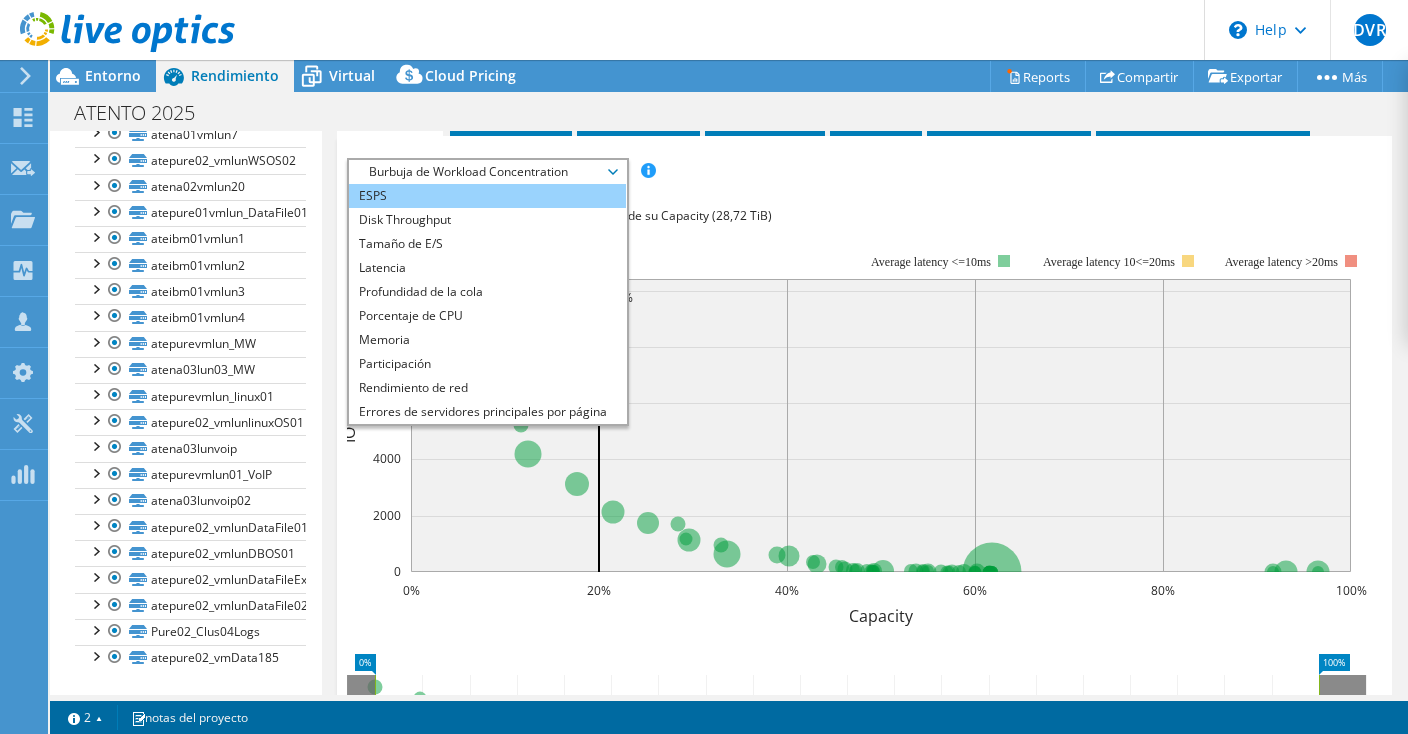 click on "ESPS" at bounding box center [487, 196] 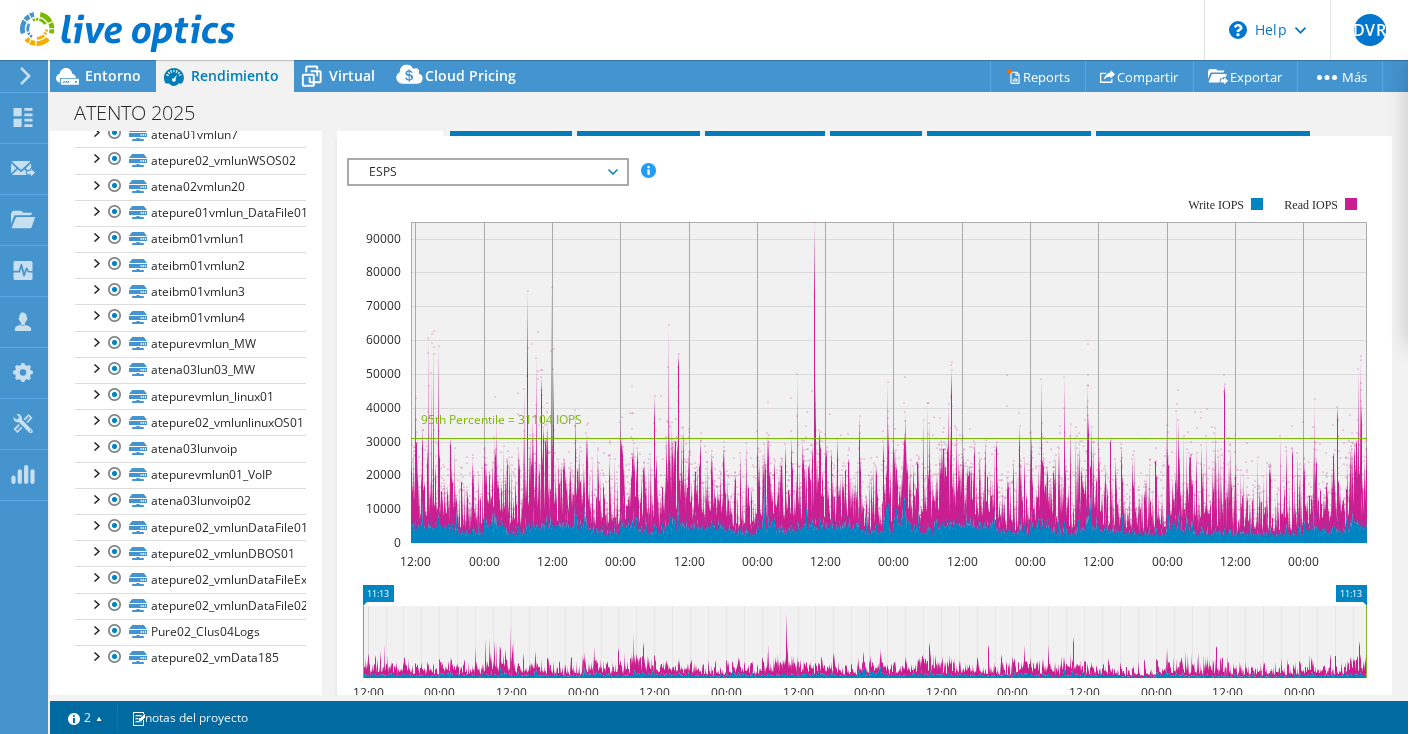 drag, startPoint x: 647, startPoint y: 661, endPoint x: 426, endPoint y: 631, distance: 223.0269 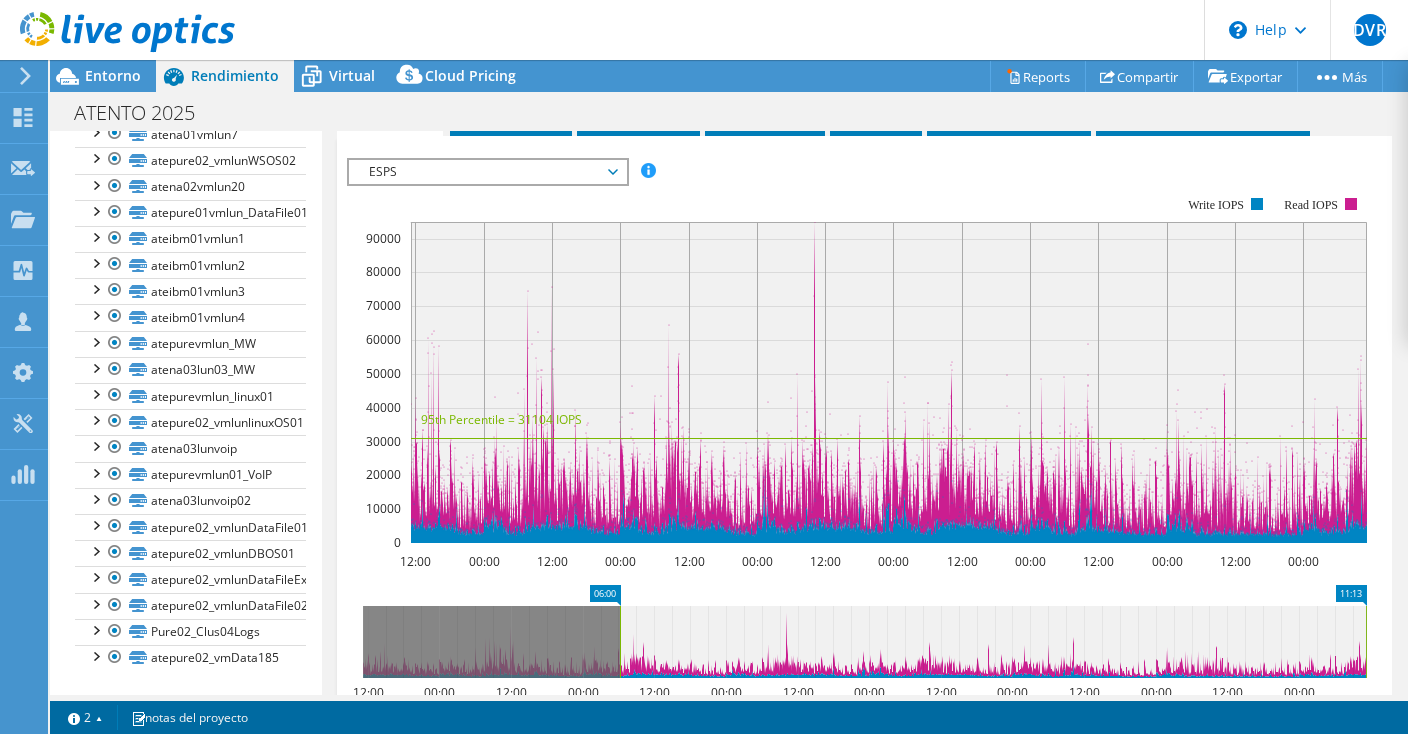 drag, startPoint x: 366, startPoint y: 626, endPoint x: 435, endPoint y: 628, distance: 69.02898 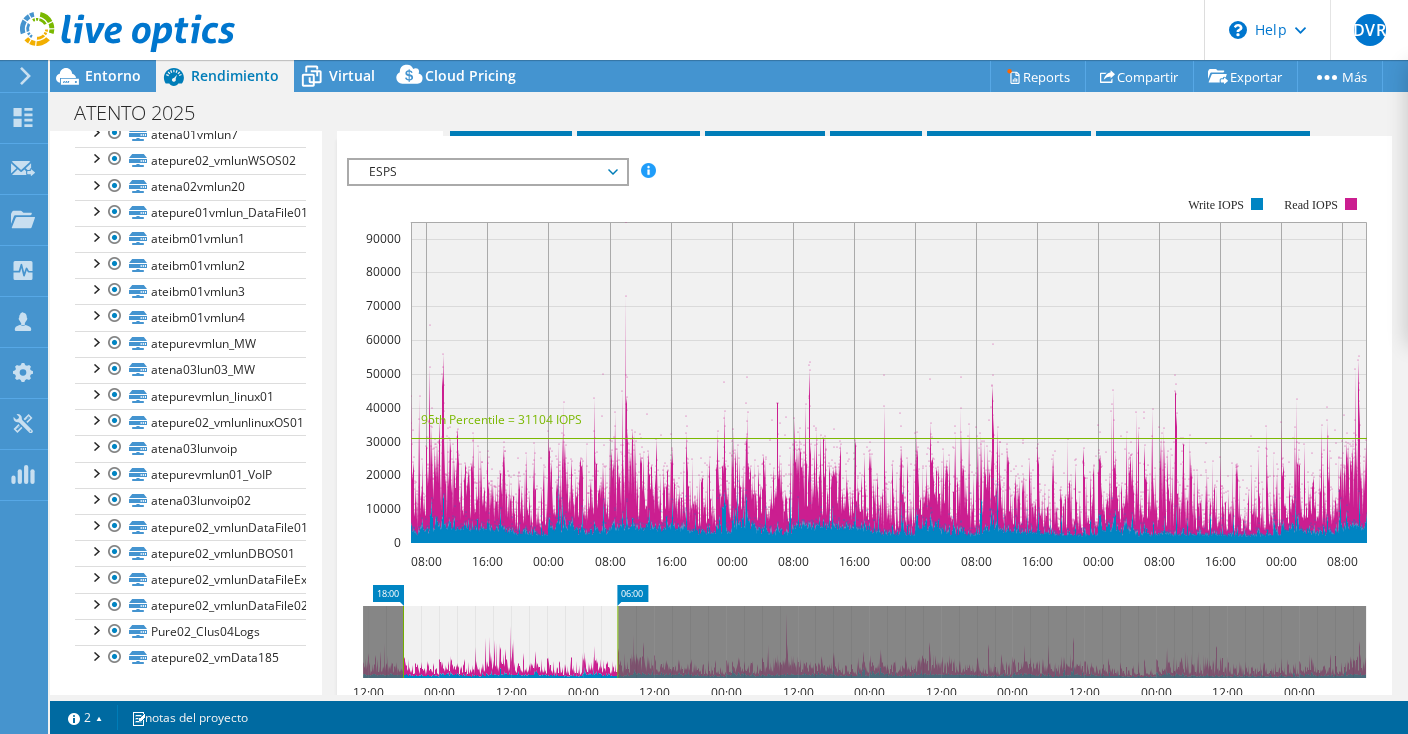 drag, startPoint x: 396, startPoint y: 619, endPoint x: 617, endPoint y: 648, distance: 222.89459 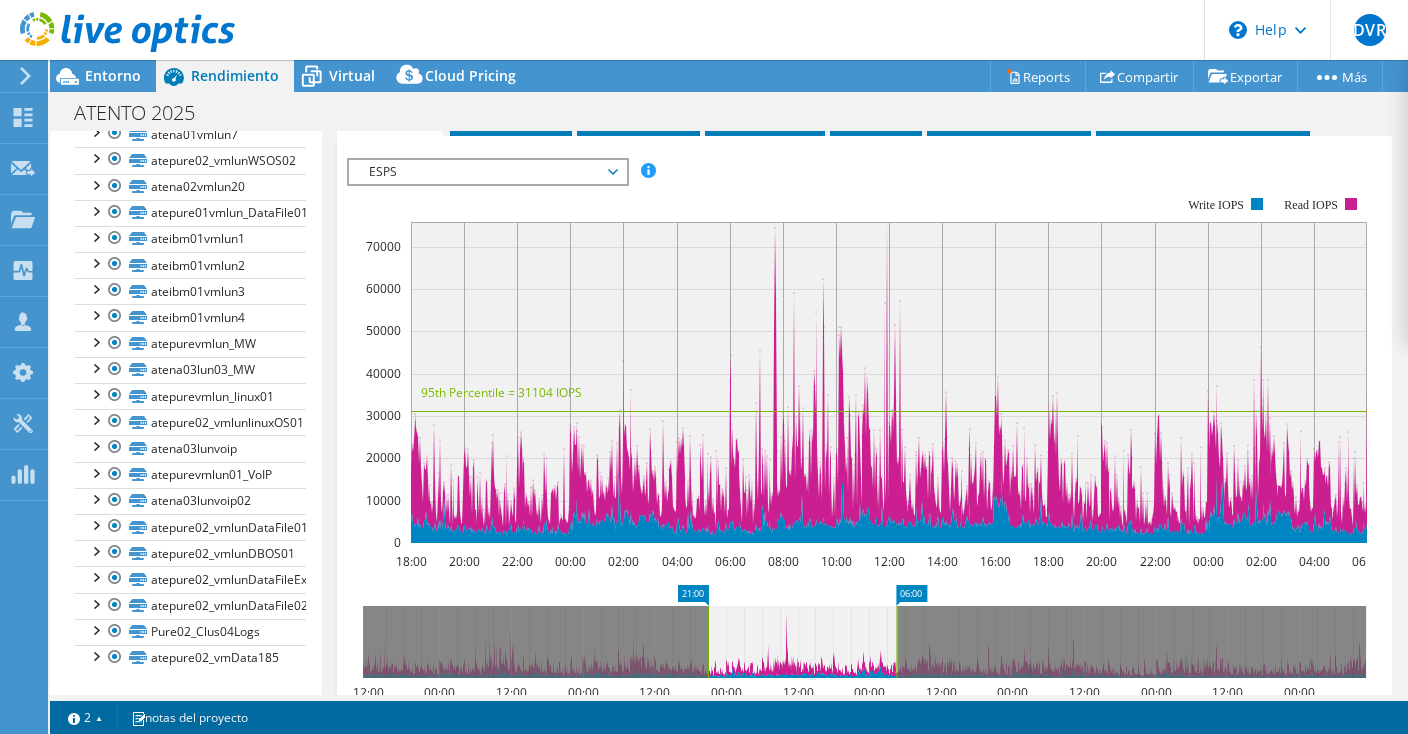 drag, startPoint x: 705, startPoint y: 623, endPoint x: 895, endPoint y: 631, distance: 190.16835 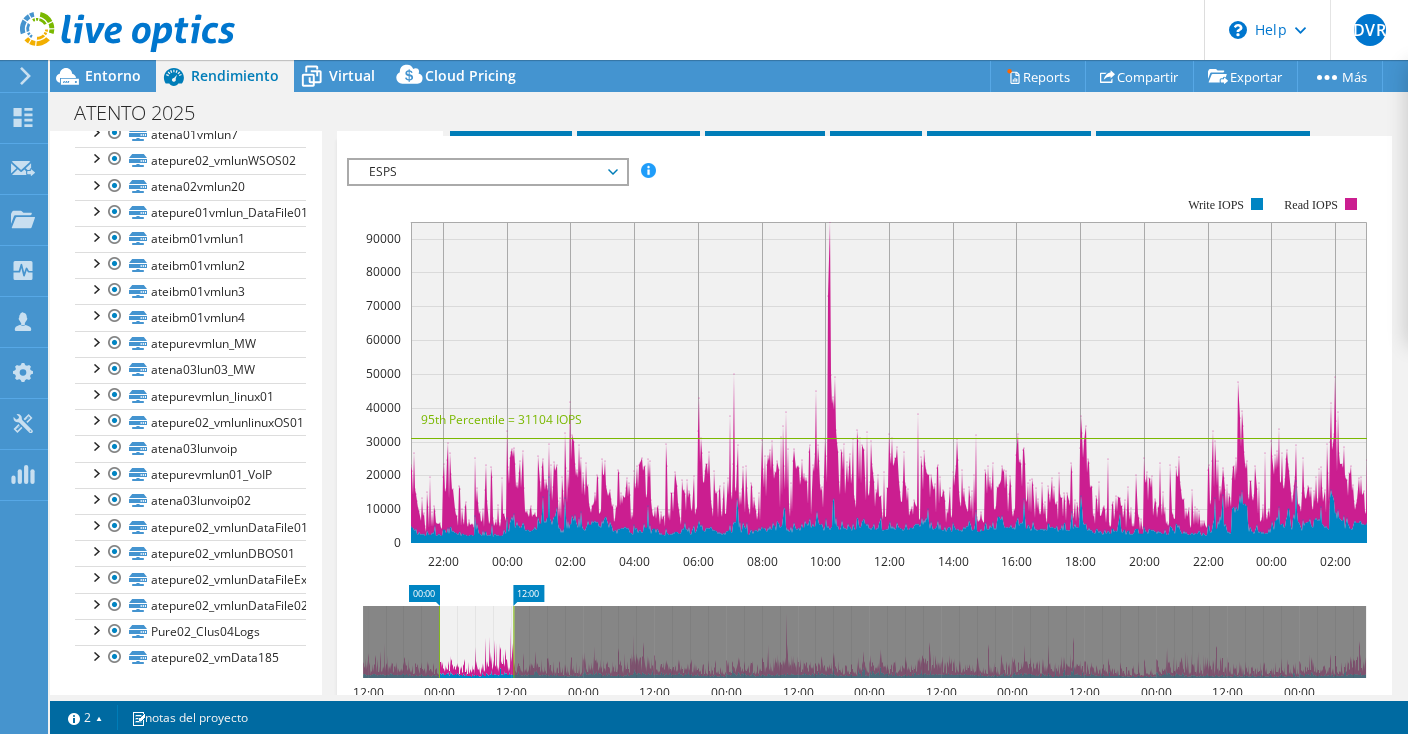 drag, startPoint x: 442, startPoint y: 648, endPoint x: 516, endPoint y: 661, distance: 75.13322 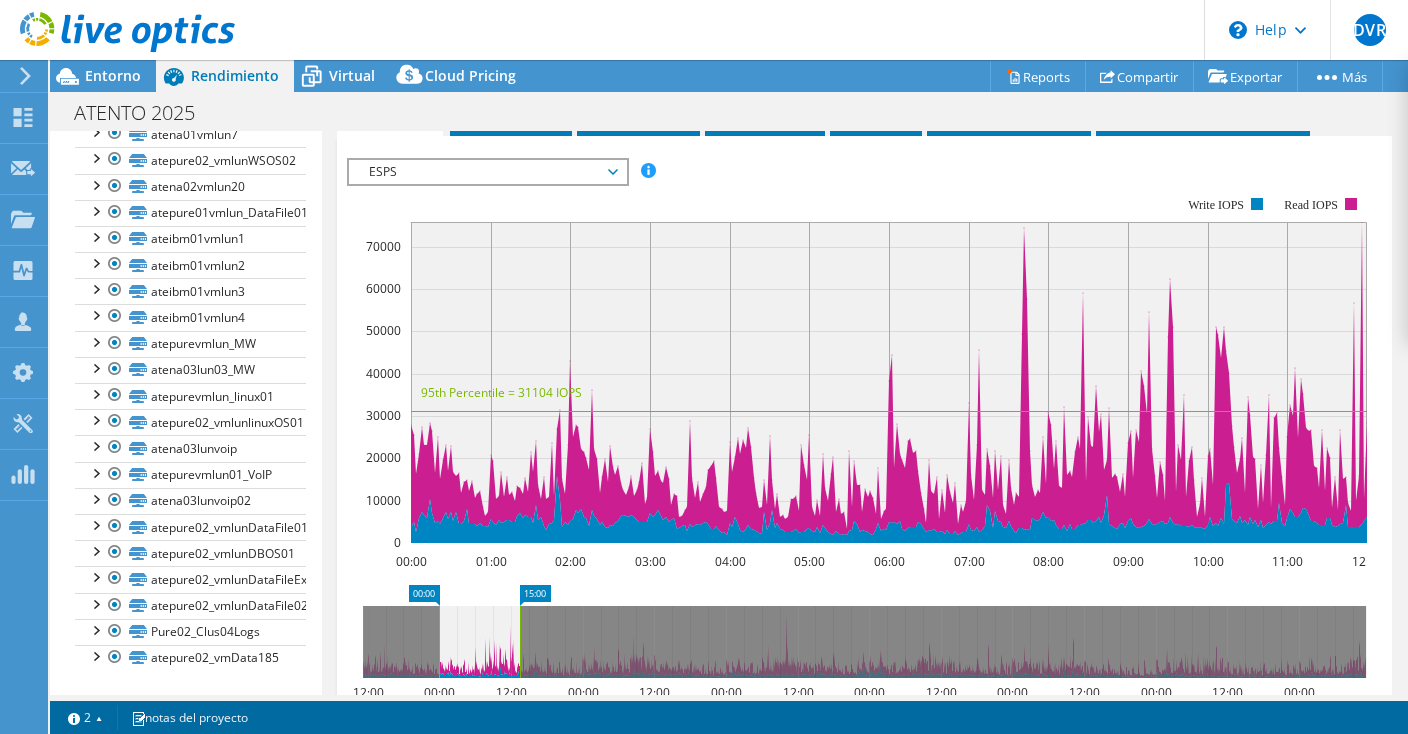 drag, startPoint x: 507, startPoint y: 645, endPoint x: 516, endPoint y: 639, distance: 10.816654 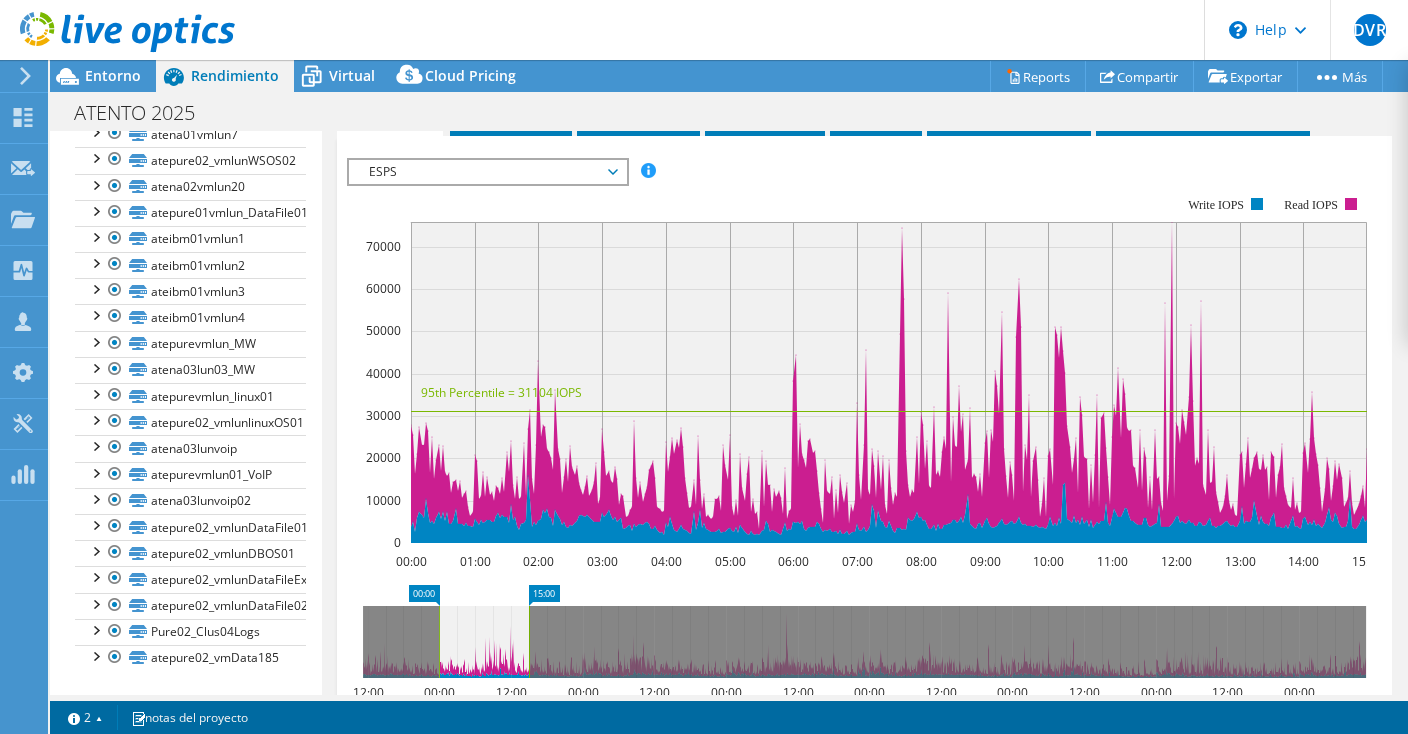 click 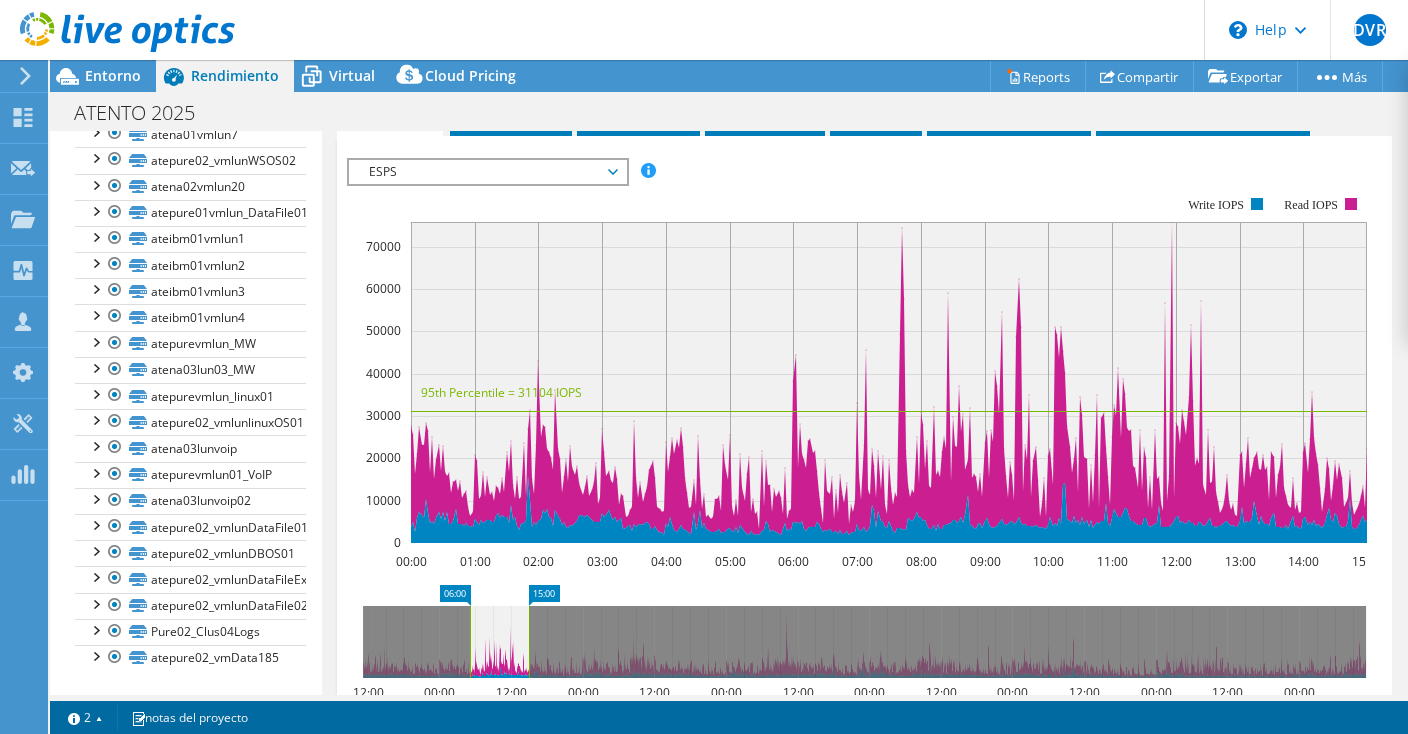 drag, startPoint x: 439, startPoint y: 626, endPoint x: 469, endPoint y: 619, distance: 30.805843 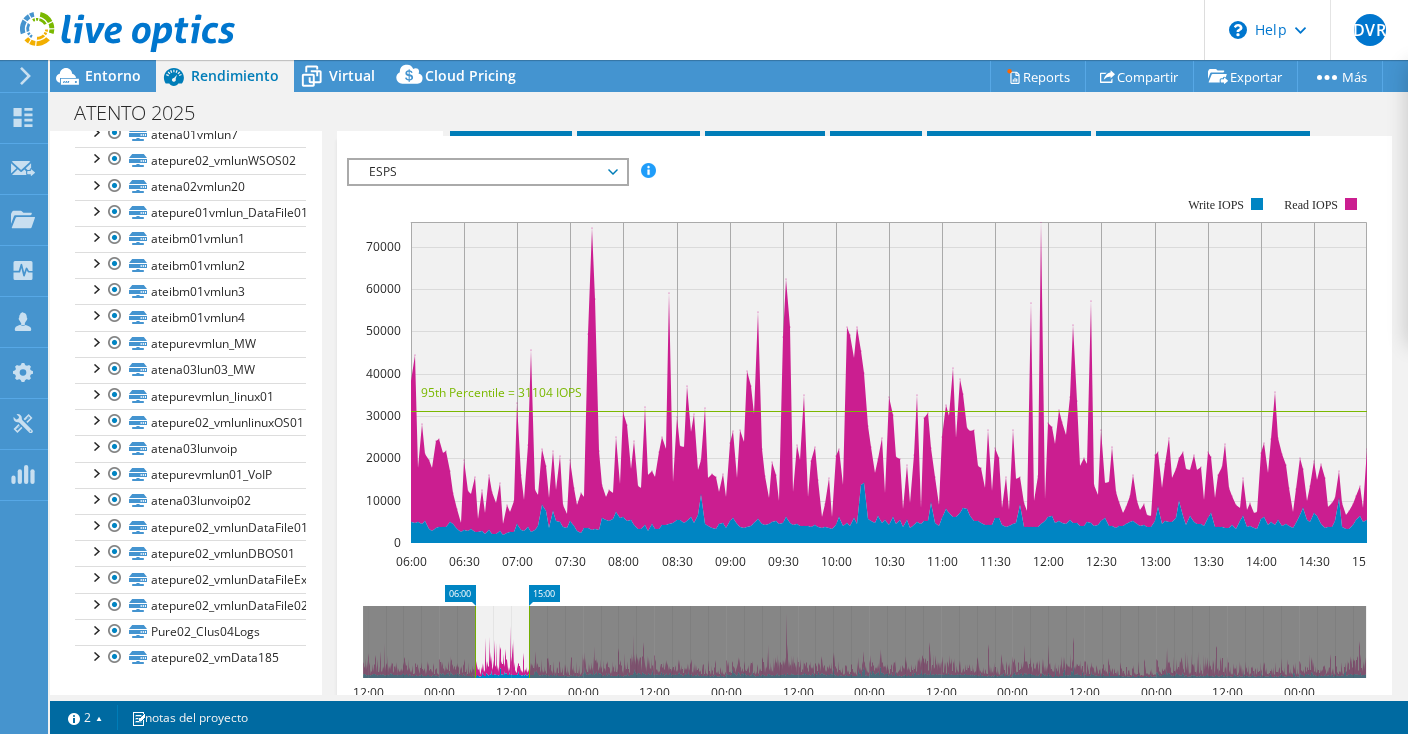 click on "ESPS" at bounding box center (487, 172) 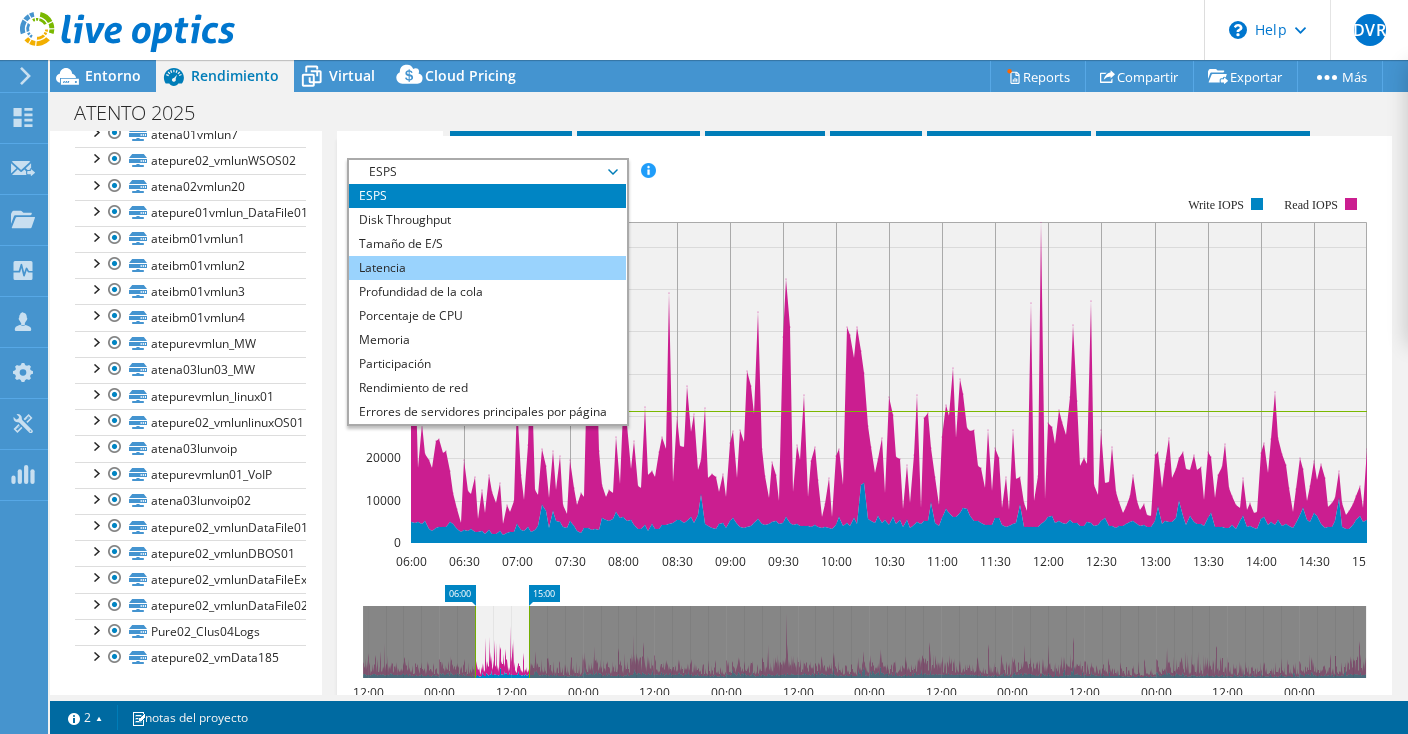 click on "Latencia" at bounding box center (487, 268) 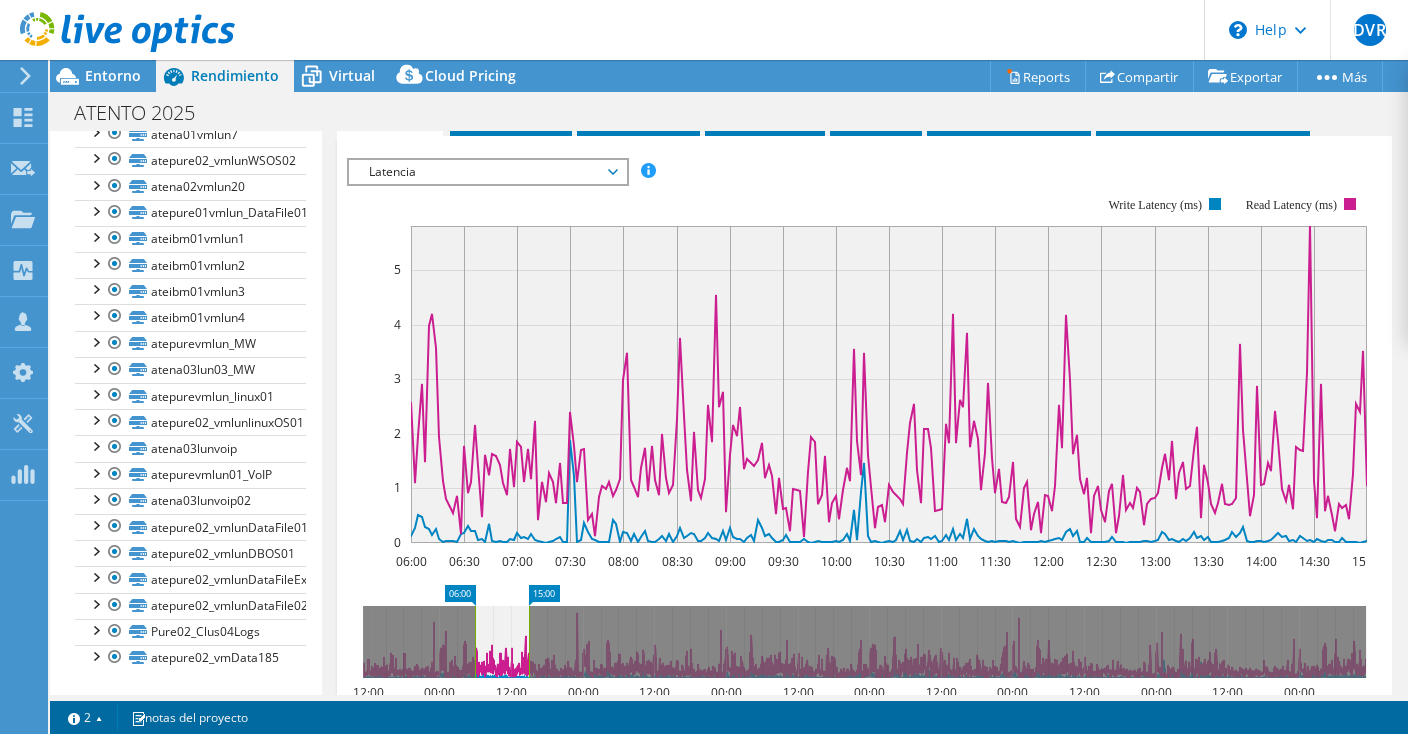 click on "Latencia" at bounding box center [487, 172] 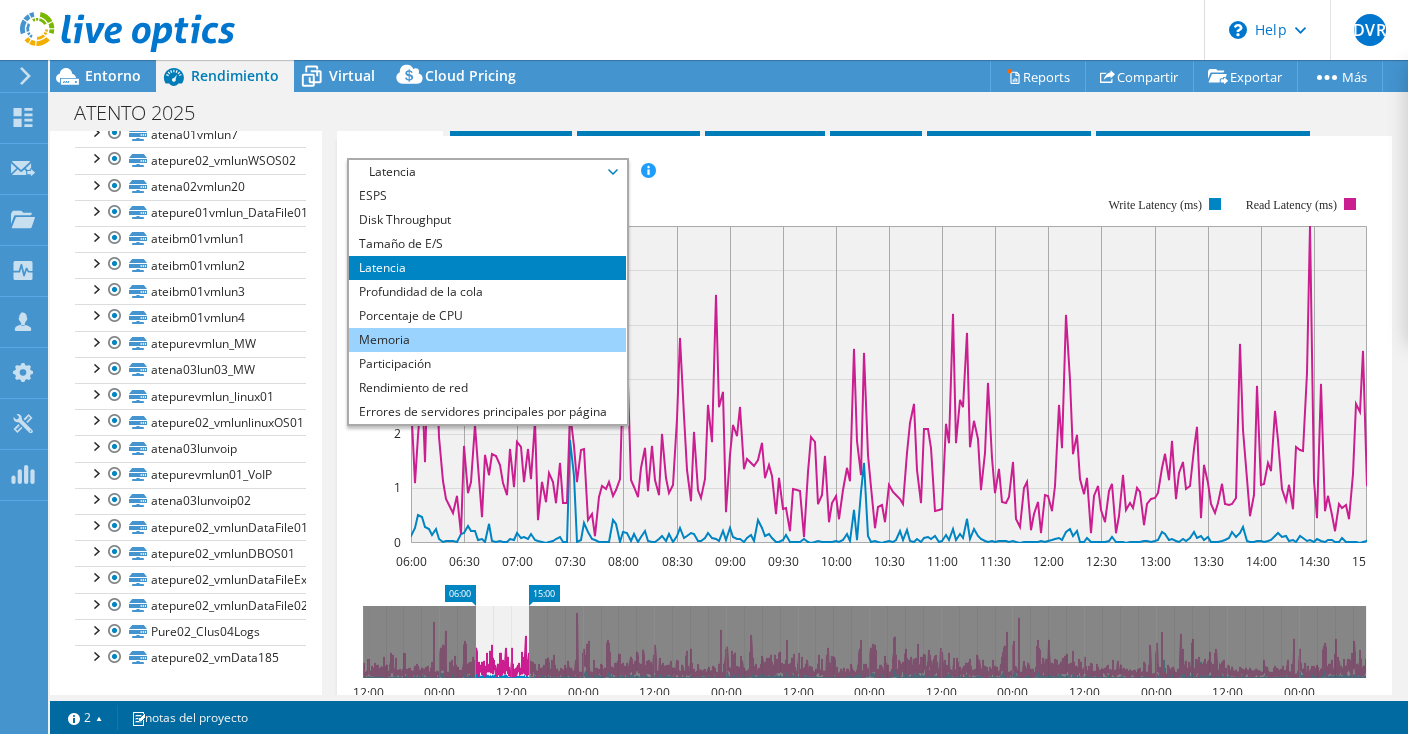 click on "Memoria" at bounding box center (487, 340) 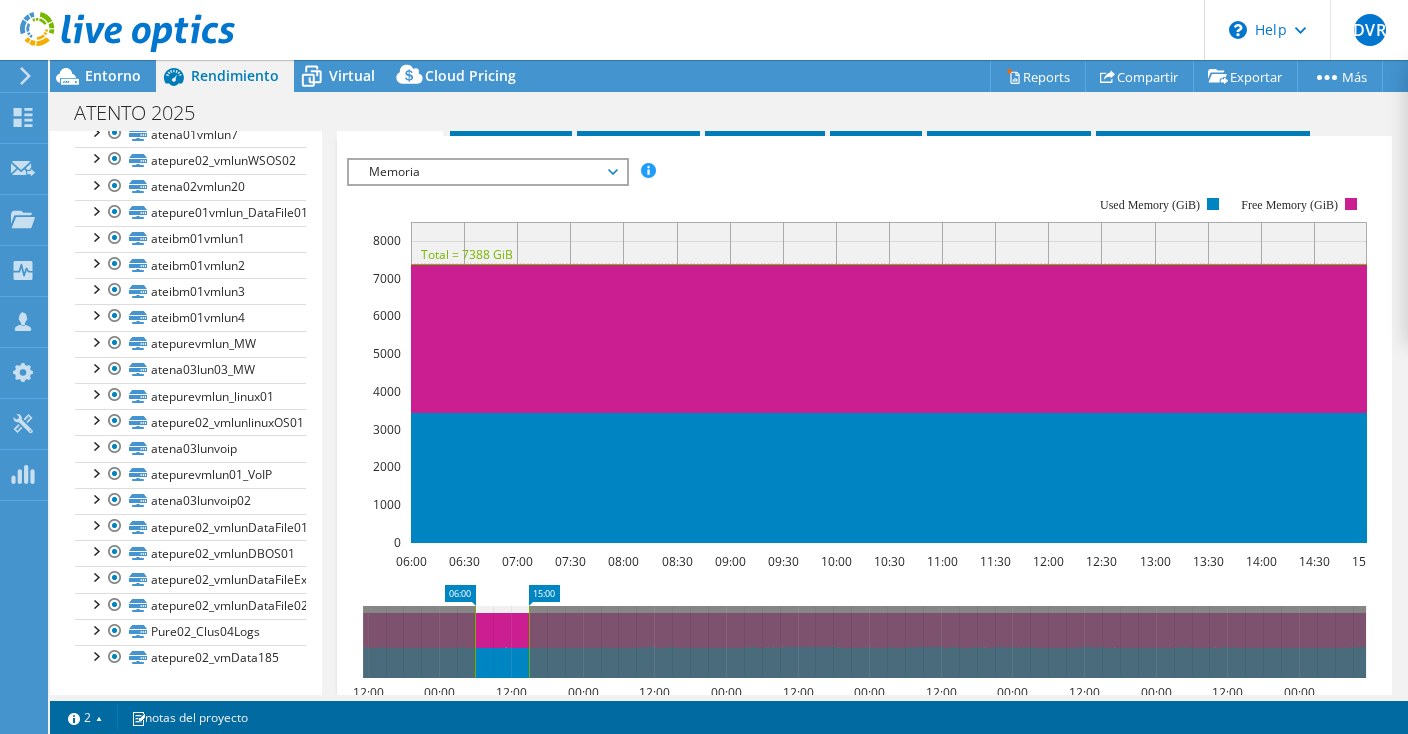 click 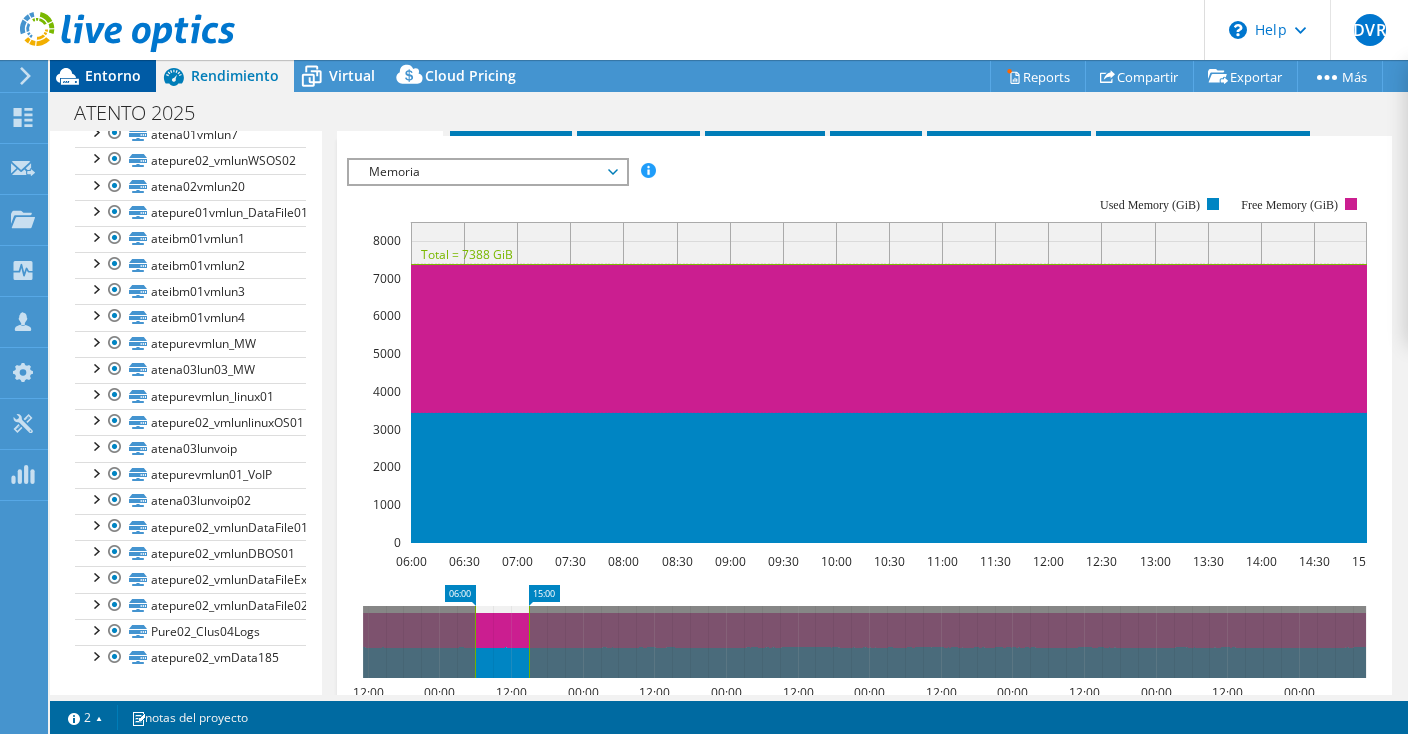 click on "Entorno" at bounding box center [113, 75] 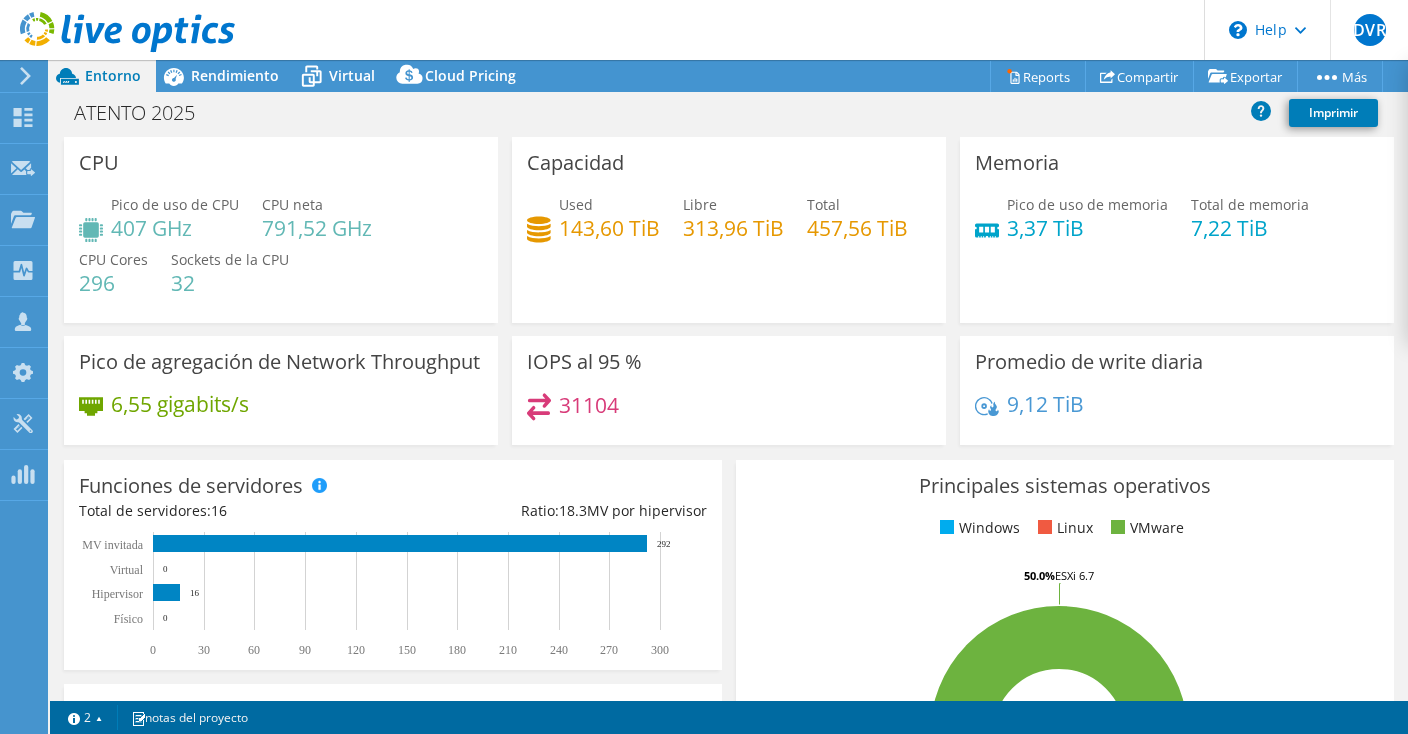 scroll, scrollTop: 961, scrollLeft: 0, axis: vertical 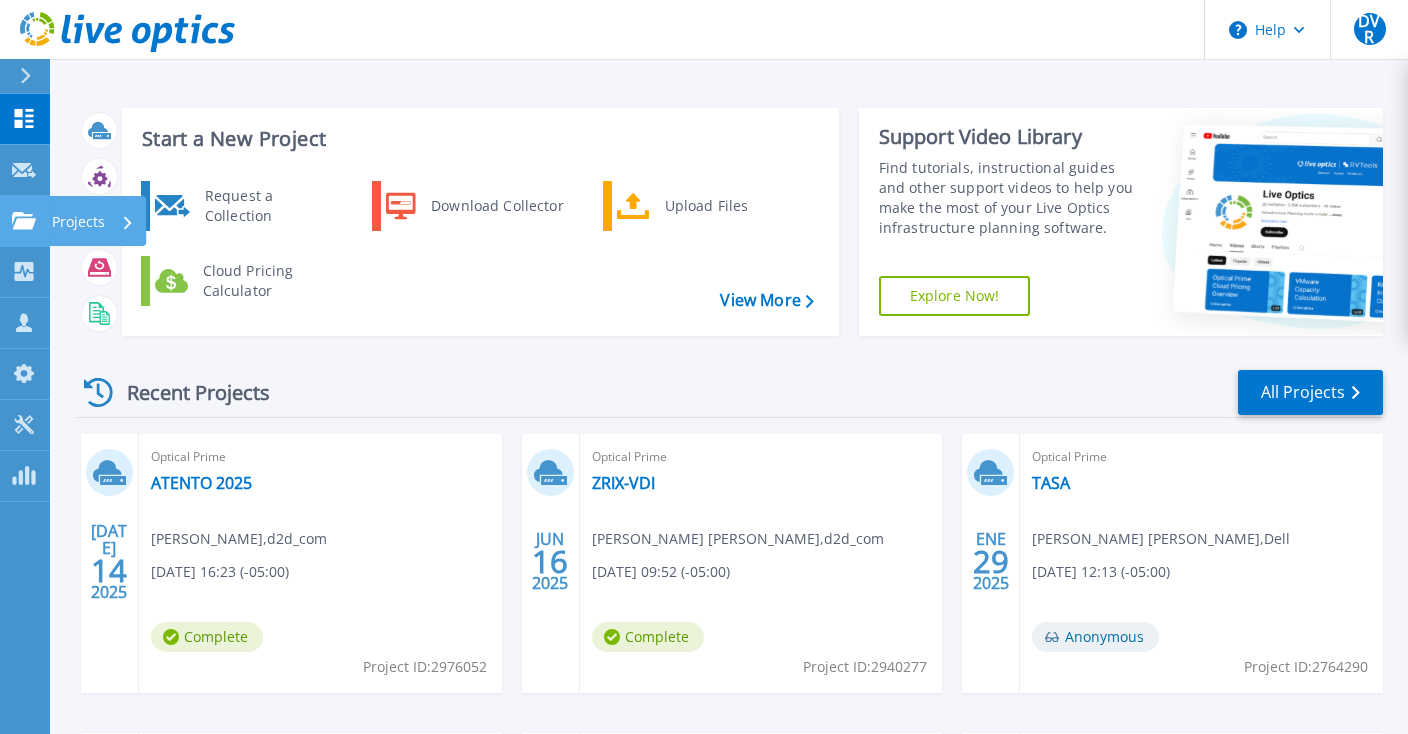 click 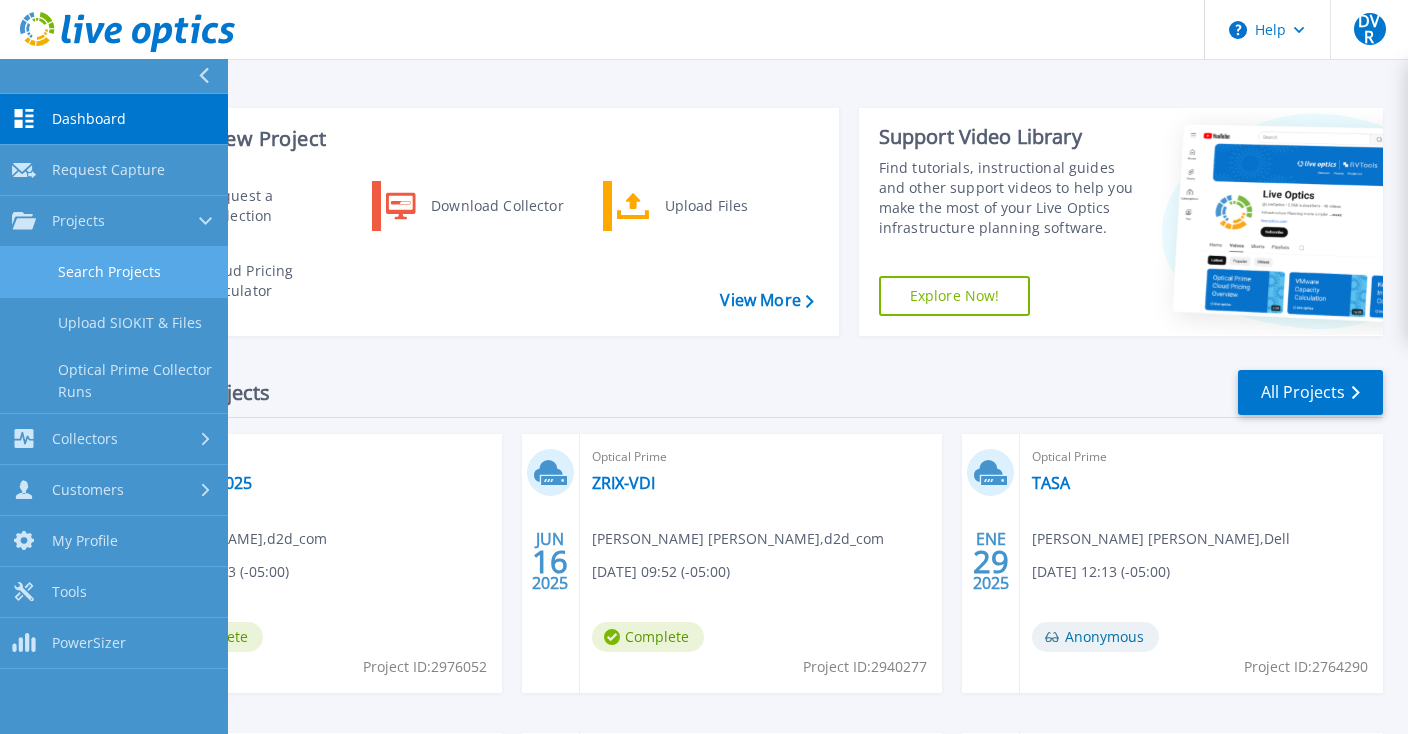 click on "Search Projects" at bounding box center [114, 272] 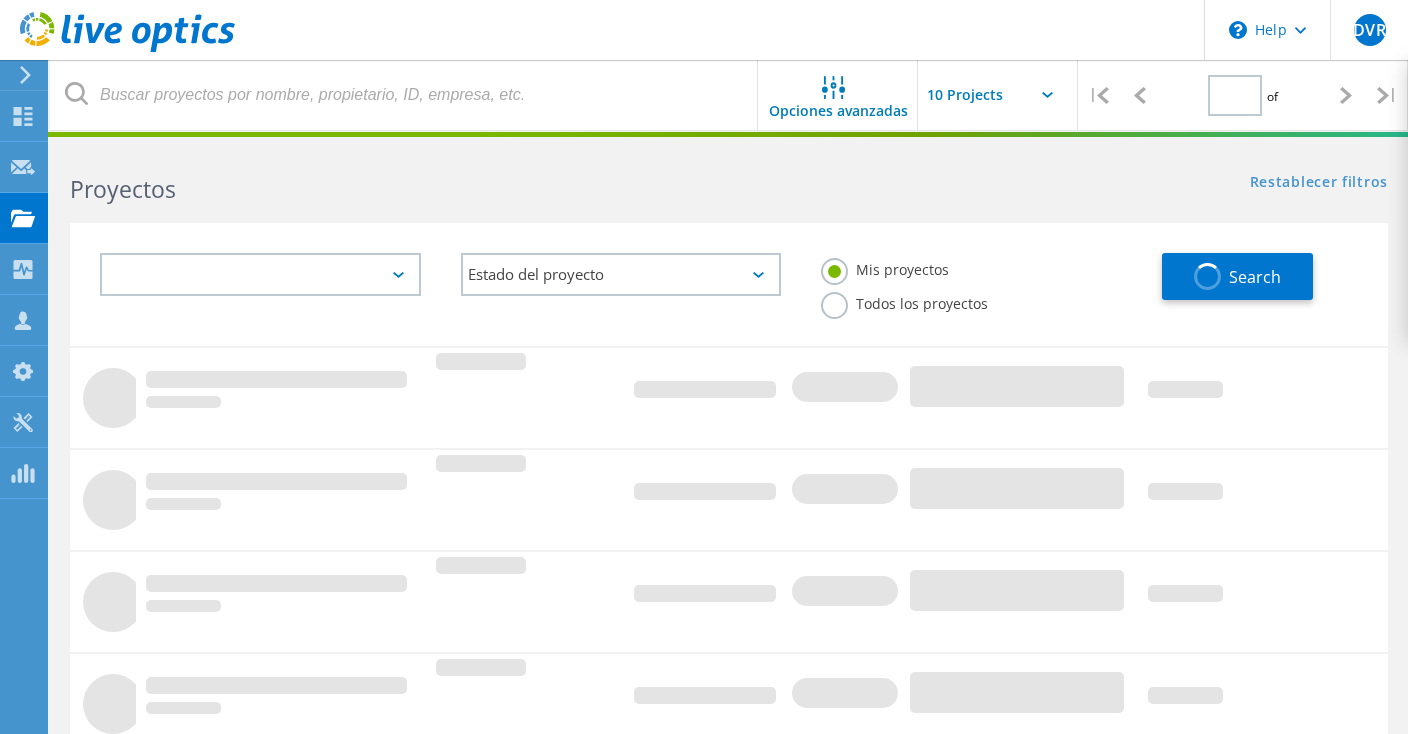 scroll, scrollTop: 0, scrollLeft: 0, axis: both 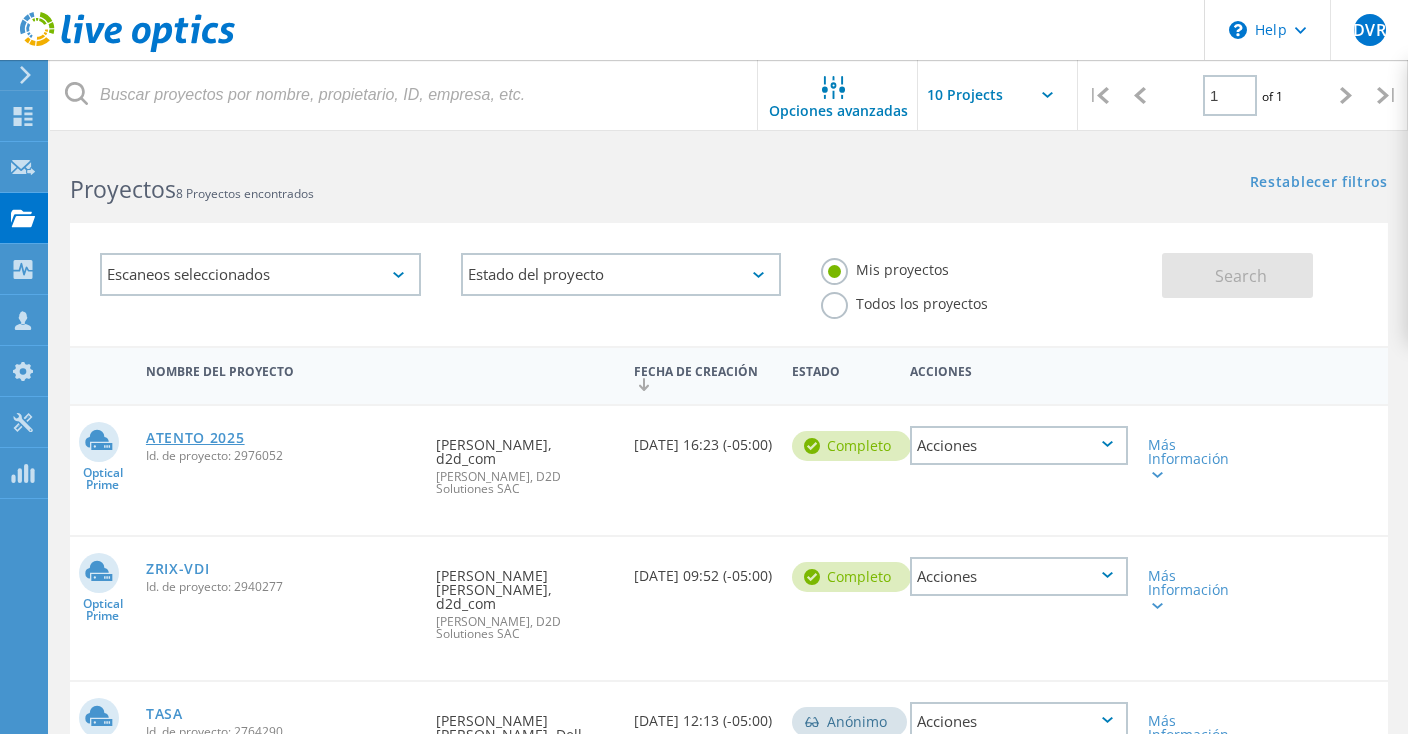 click on "ATENTO 2025" 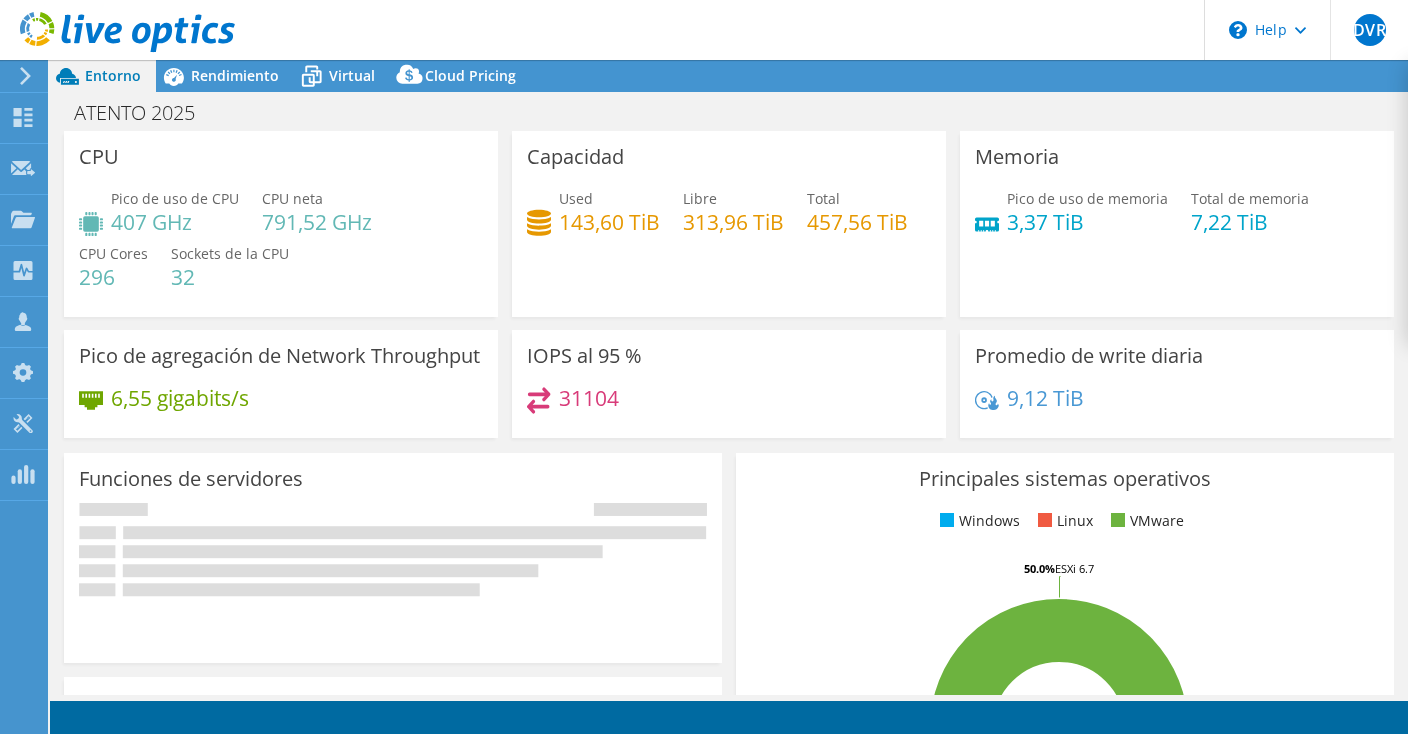 select on "USD" 